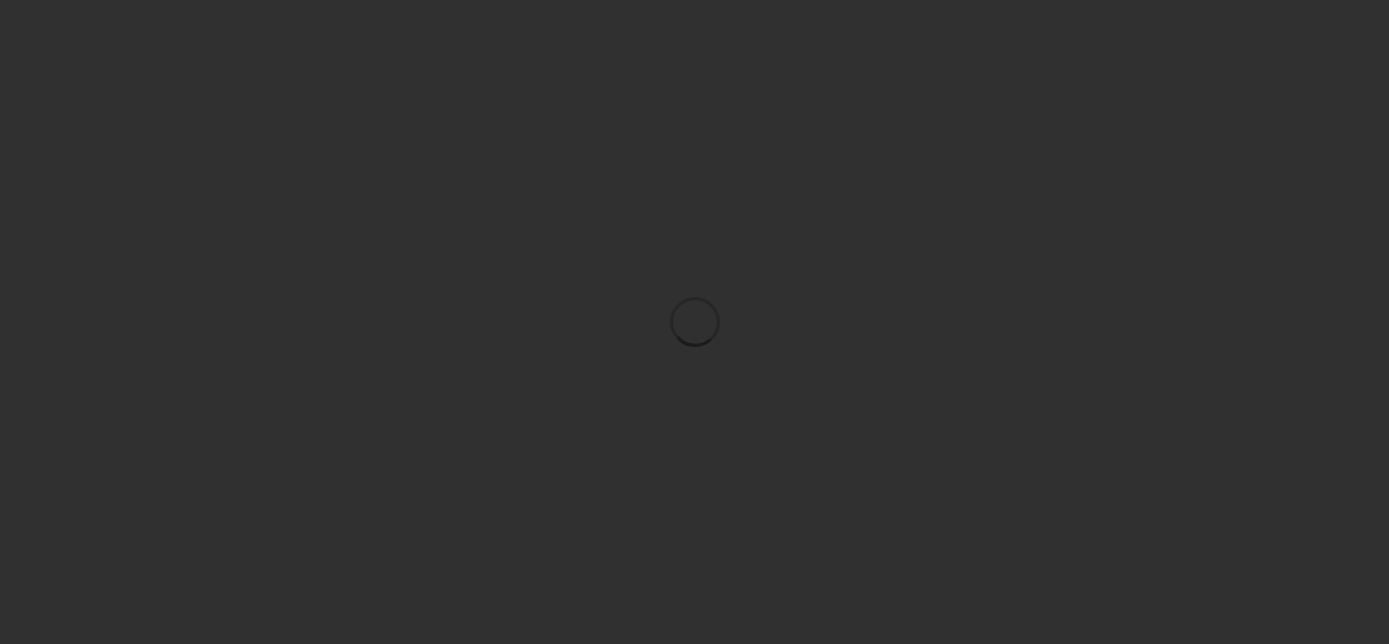 scroll, scrollTop: 0, scrollLeft: 0, axis: both 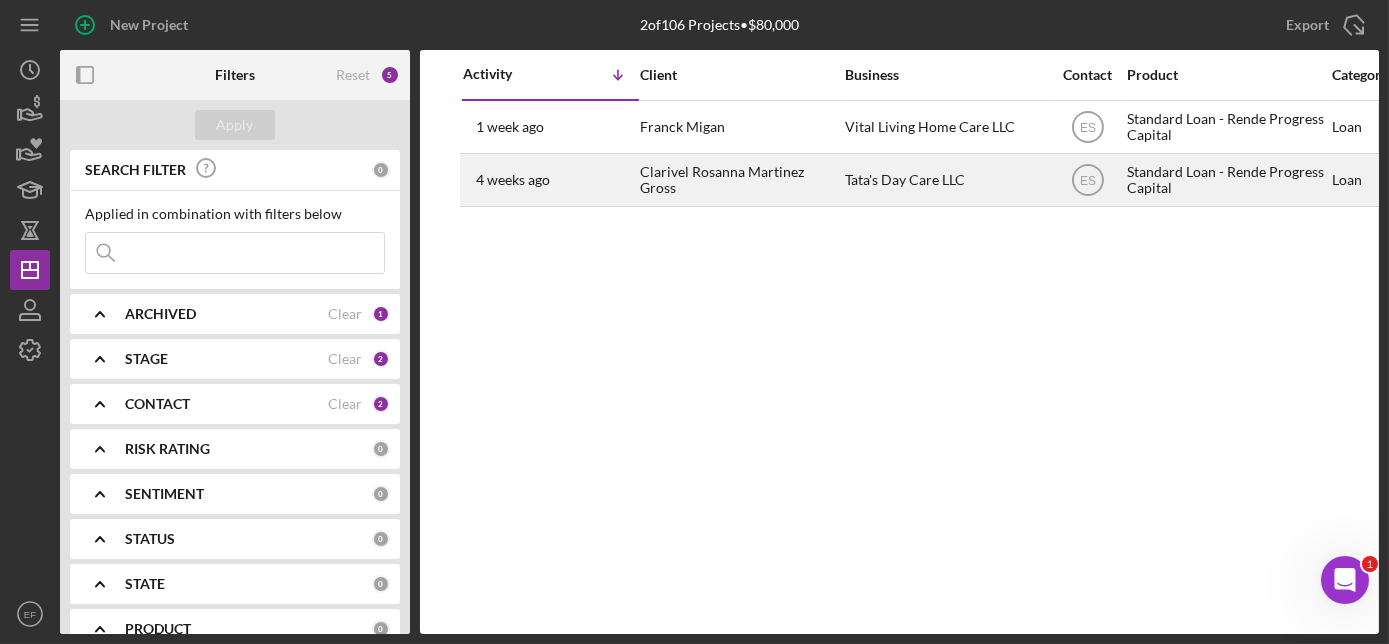 click on "Clarivel Rosanna Martinez Gross" at bounding box center (740, 180) 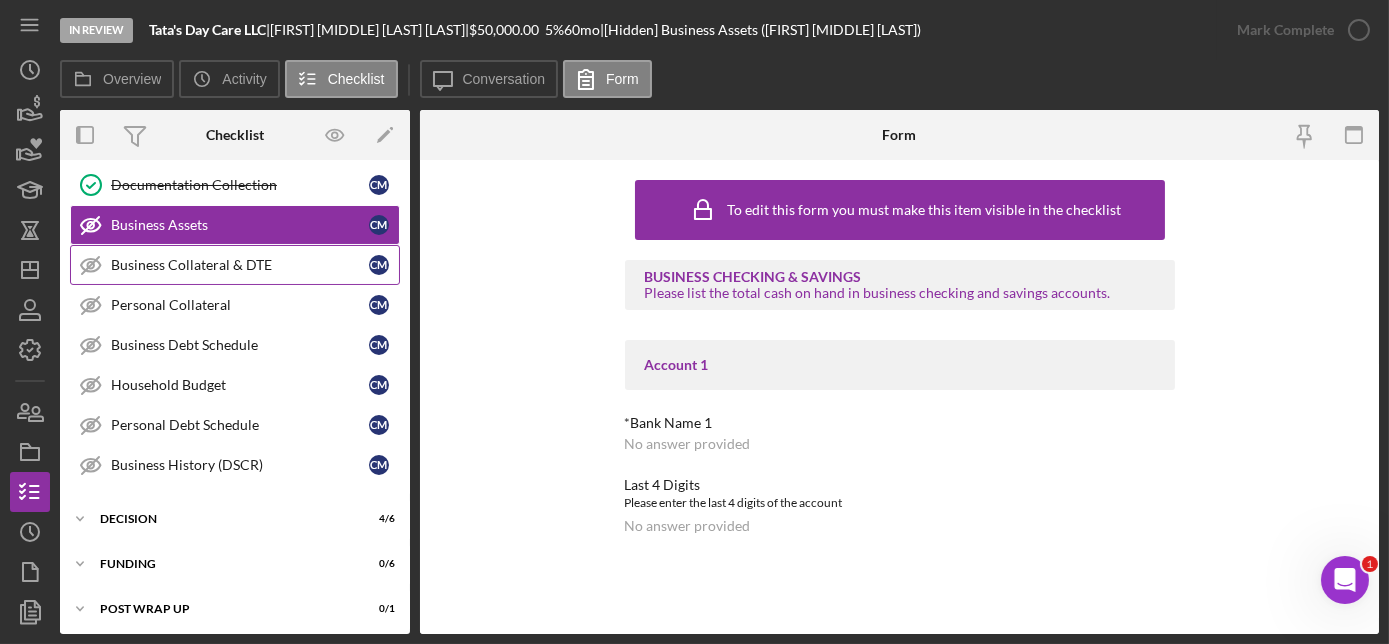 scroll, scrollTop: 729, scrollLeft: 0, axis: vertical 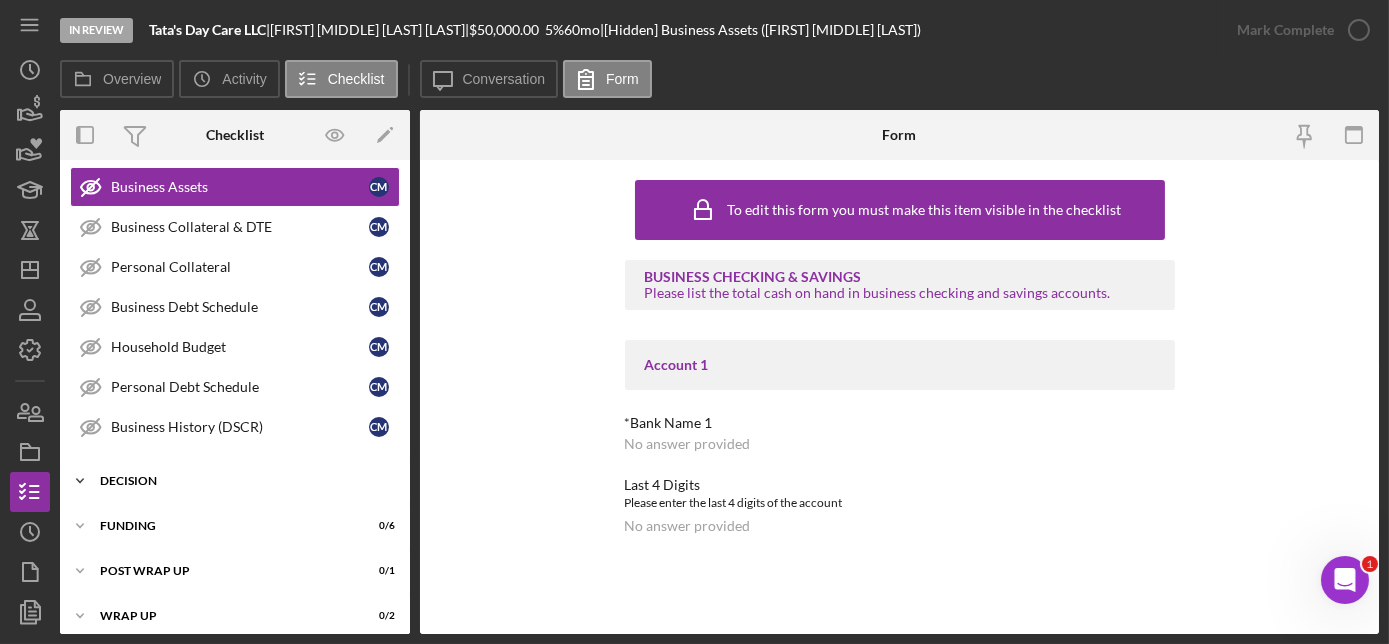 click on "Decision" at bounding box center [242, 481] 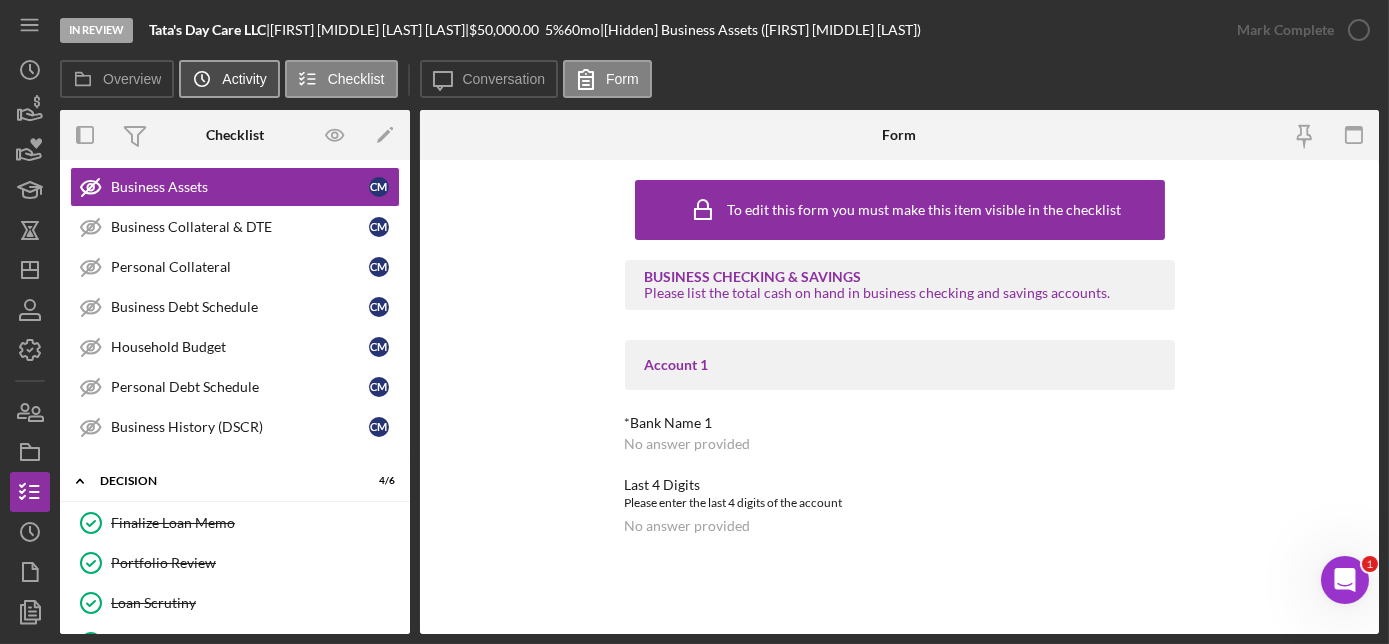 click on "Icon/History Activity" at bounding box center [229, 79] 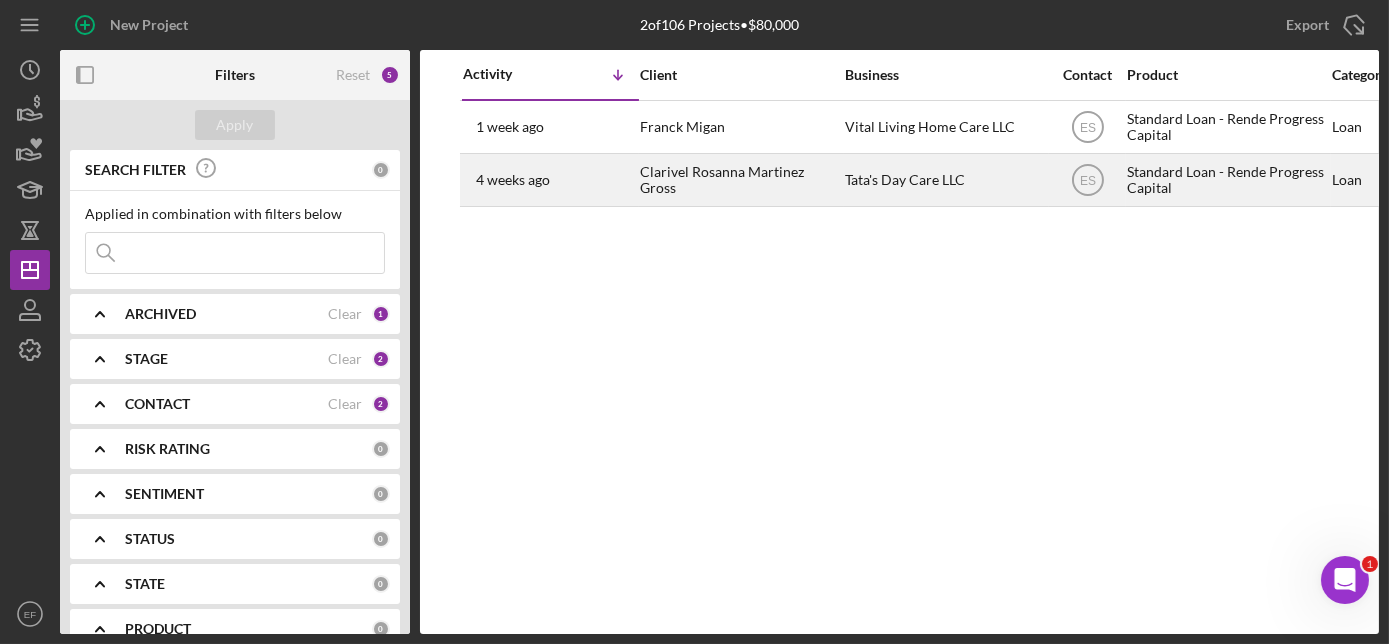 click on "Clarivel Rosanna Martinez Gross" at bounding box center (740, 180) 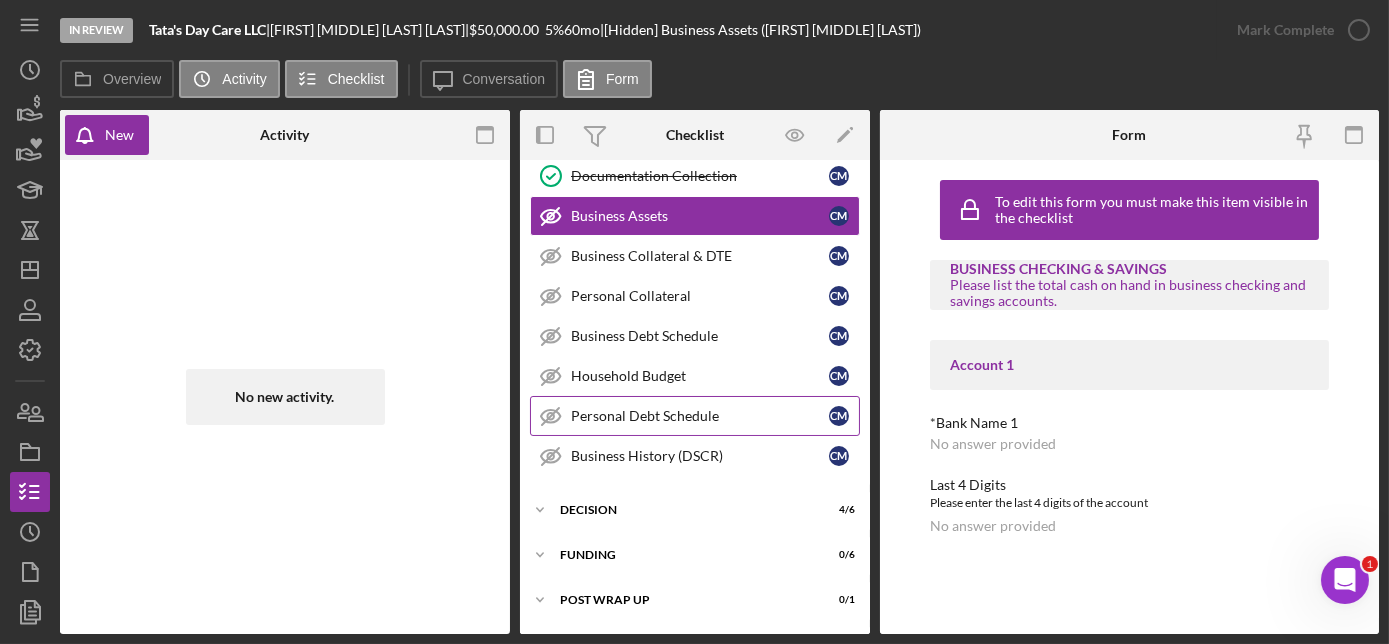 scroll, scrollTop: 729, scrollLeft: 0, axis: vertical 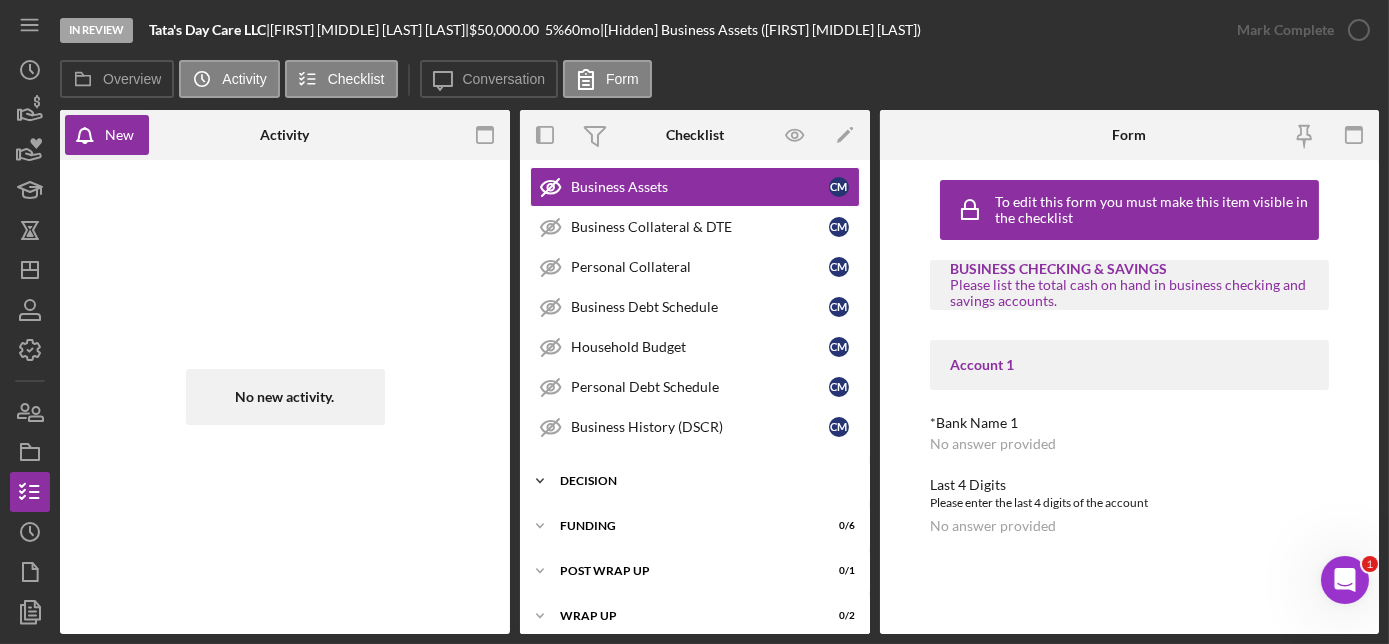 click on "Decision" at bounding box center (702, 481) 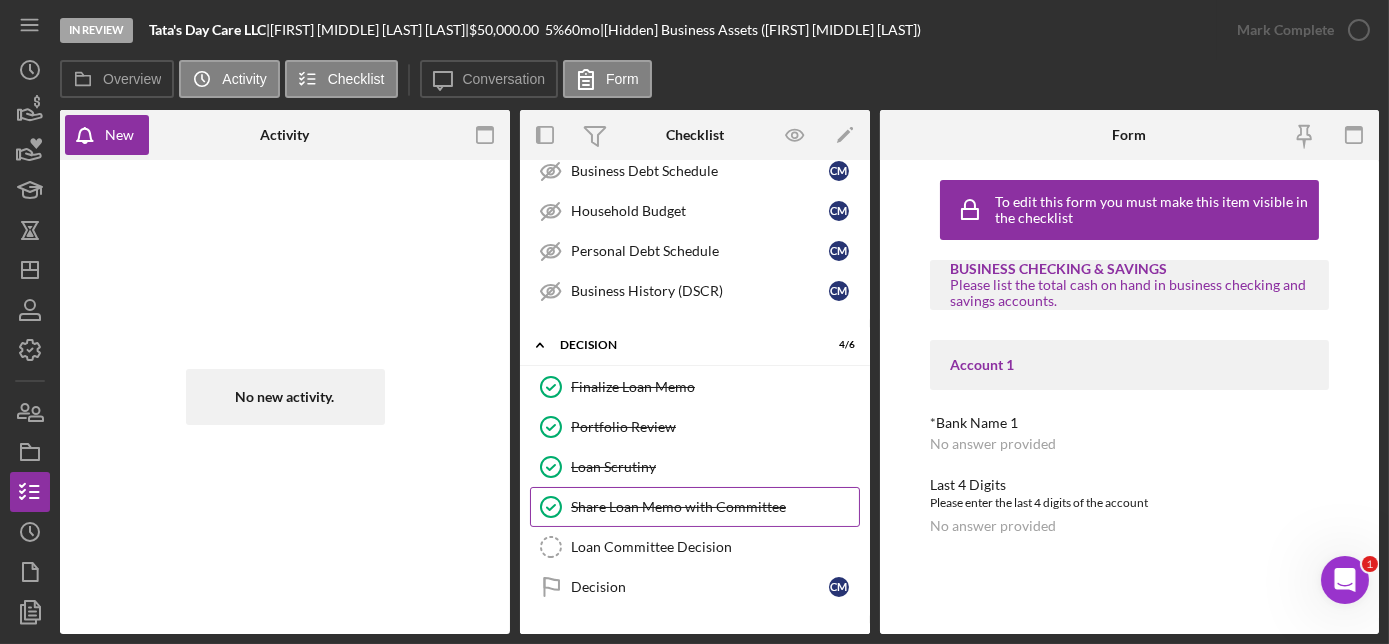 scroll, scrollTop: 911, scrollLeft: 0, axis: vertical 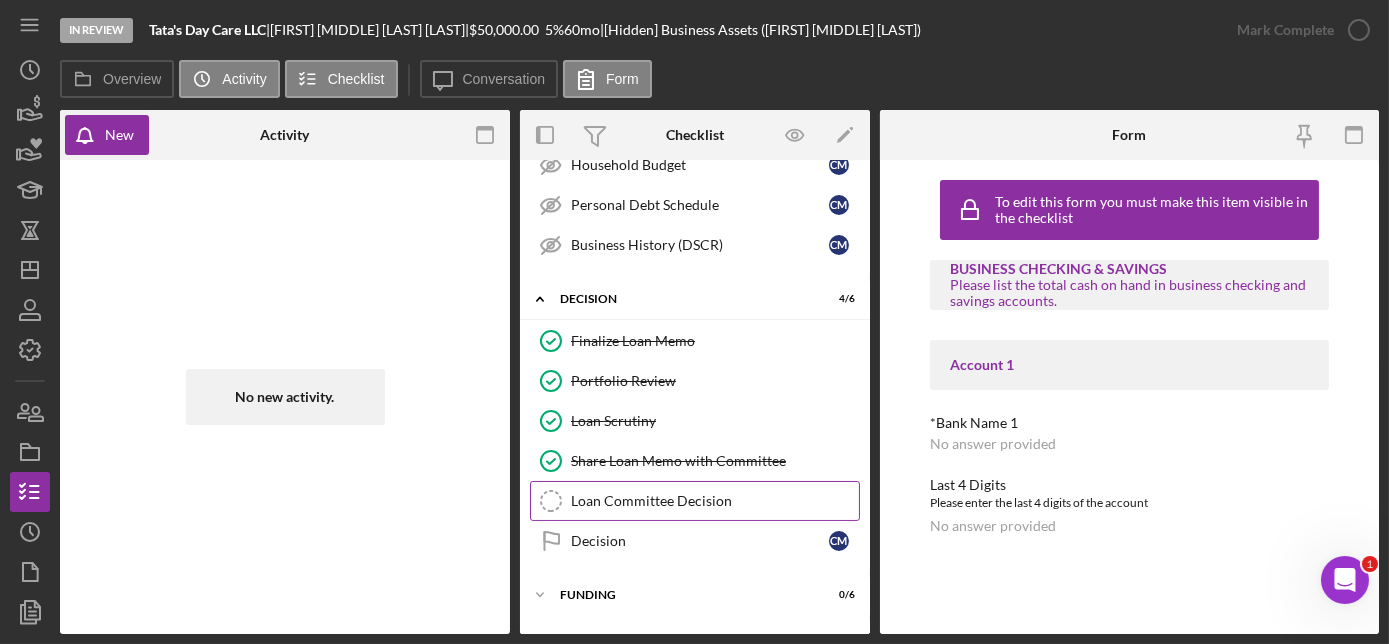 click on "Loan Committee Decision" at bounding box center [715, 501] 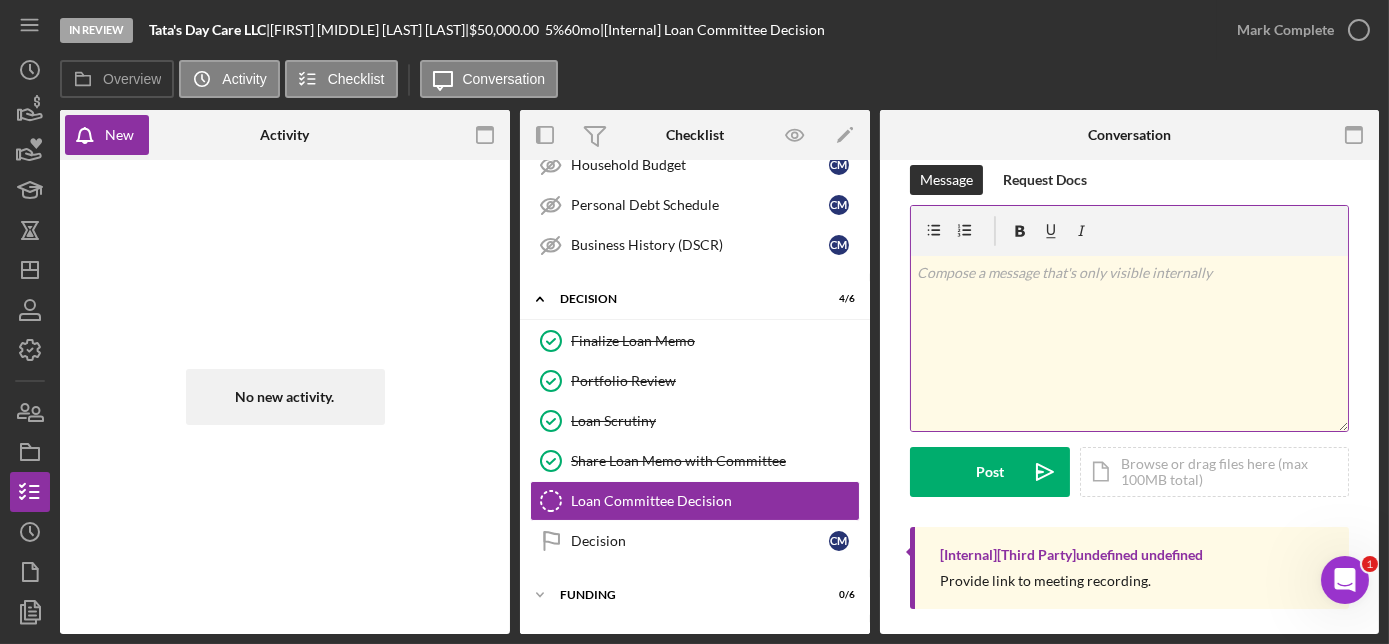 scroll, scrollTop: 40, scrollLeft: 0, axis: vertical 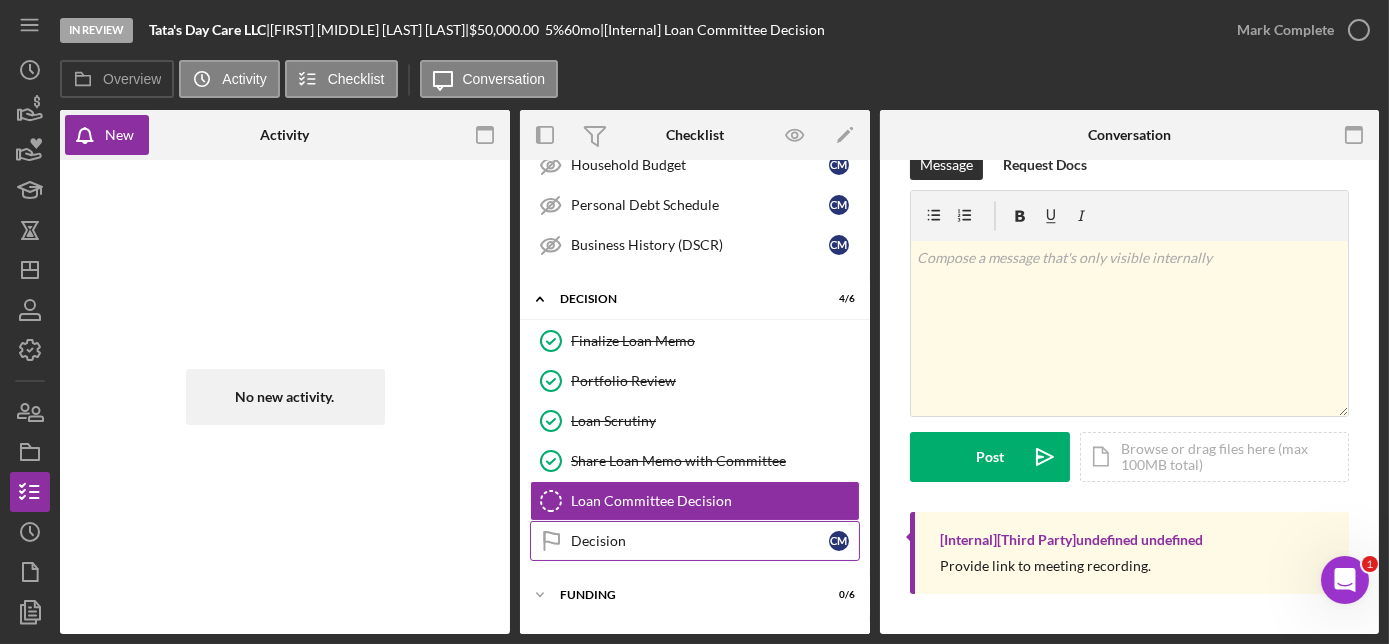 click on "Decision" at bounding box center [700, 541] 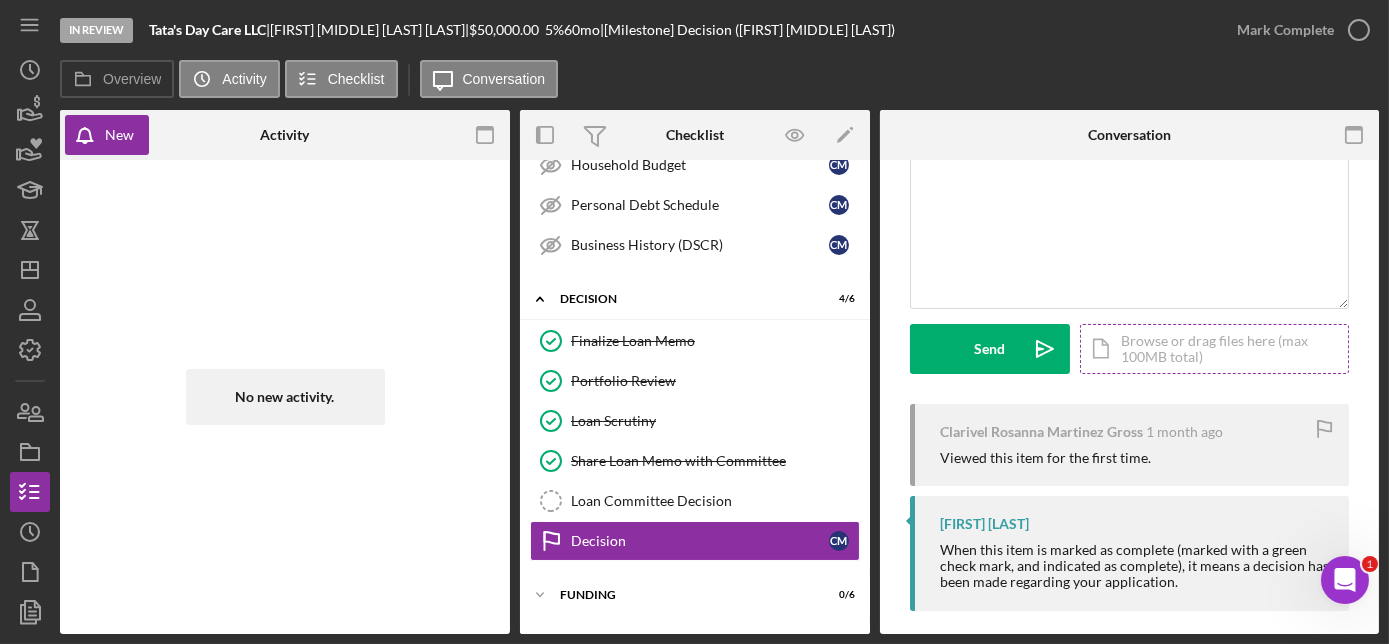 scroll, scrollTop: 164, scrollLeft: 0, axis: vertical 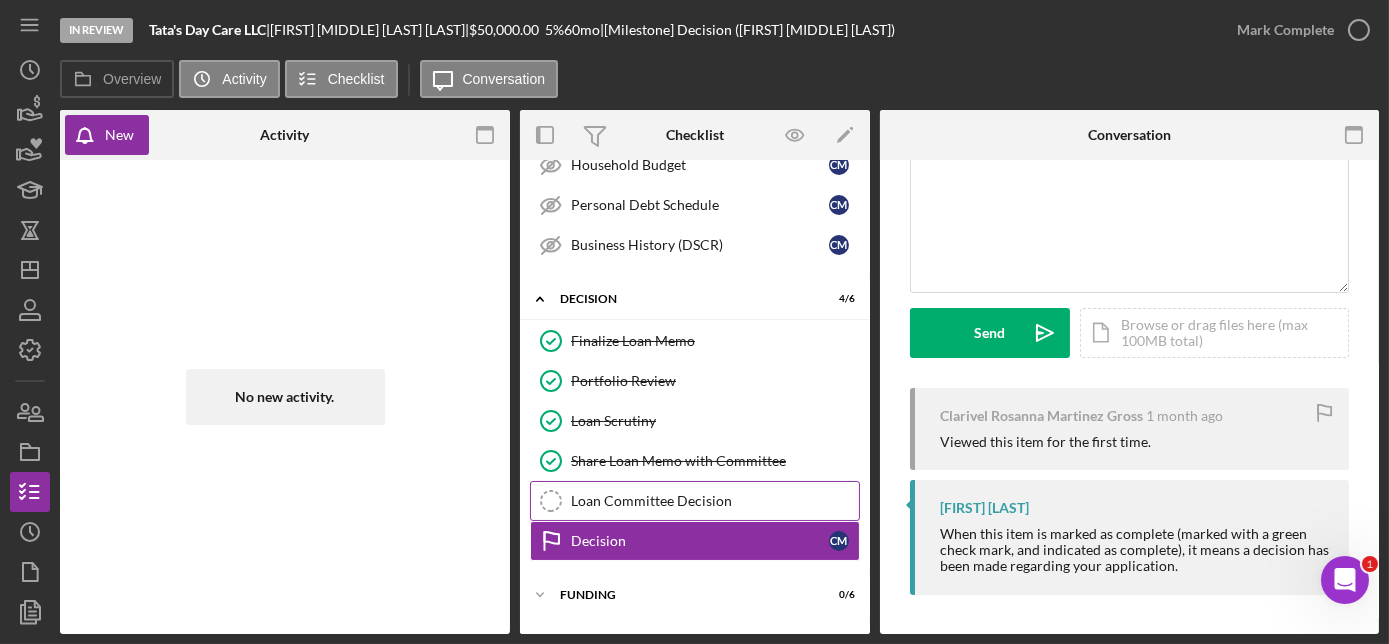 click on "Loan Committee Decision" at bounding box center [715, 501] 